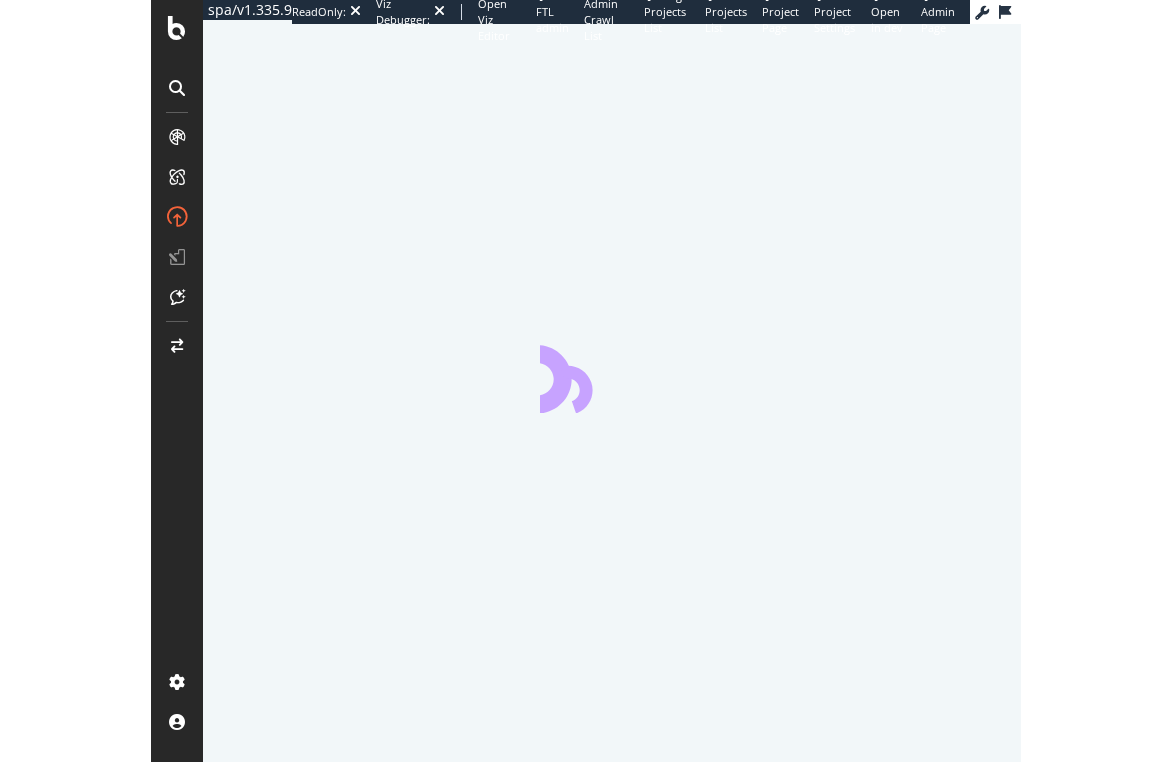 scroll, scrollTop: 0, scrollLeft: 0, axis: both 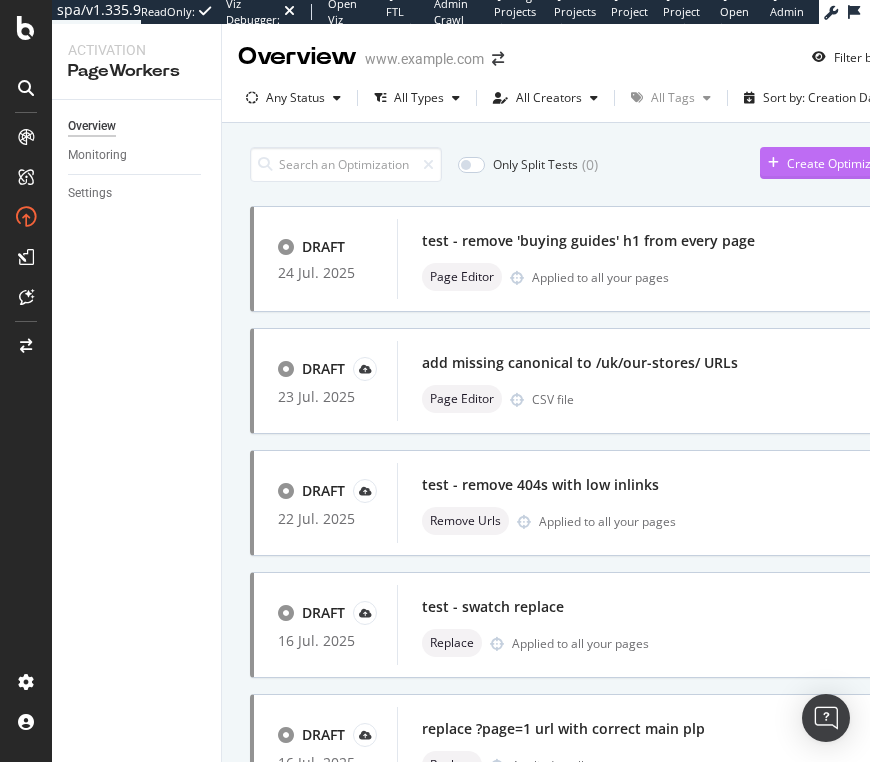 click on "Create Optimization" at bounding box center (843, 163) 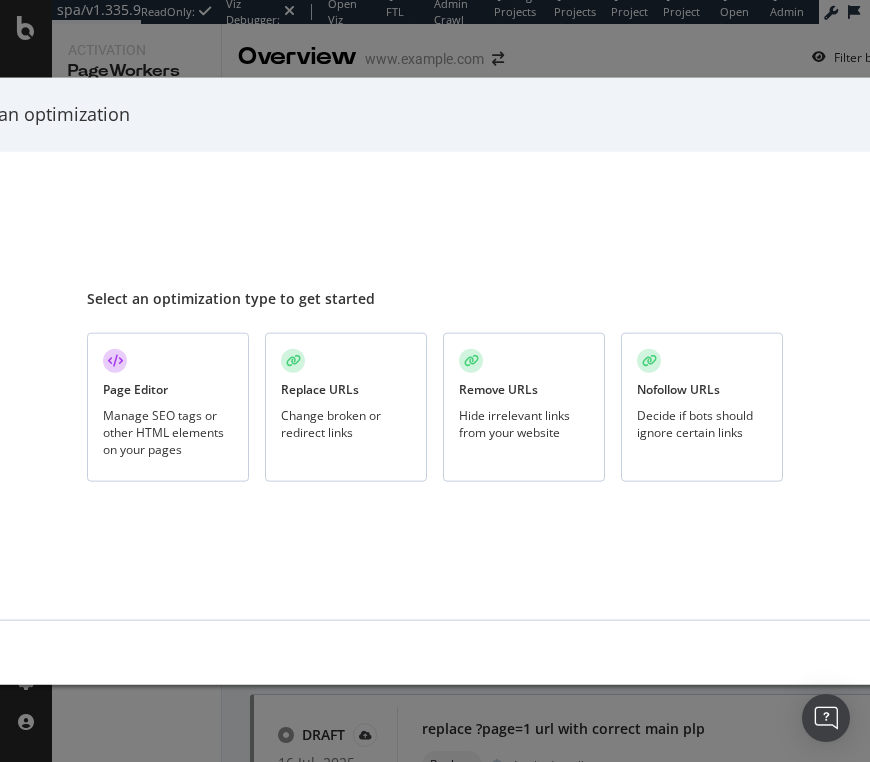 click on "Create an optimization Select an optimization type to get started Page Editor Manage SEO tags or other HTML elements on your pages Replace URLs Change broken or redirect links Remove URLs Hide irrelevant links from your website Nofollow URLs Decide if bots should ignore certain links Next" at bounding box center [435, 381] 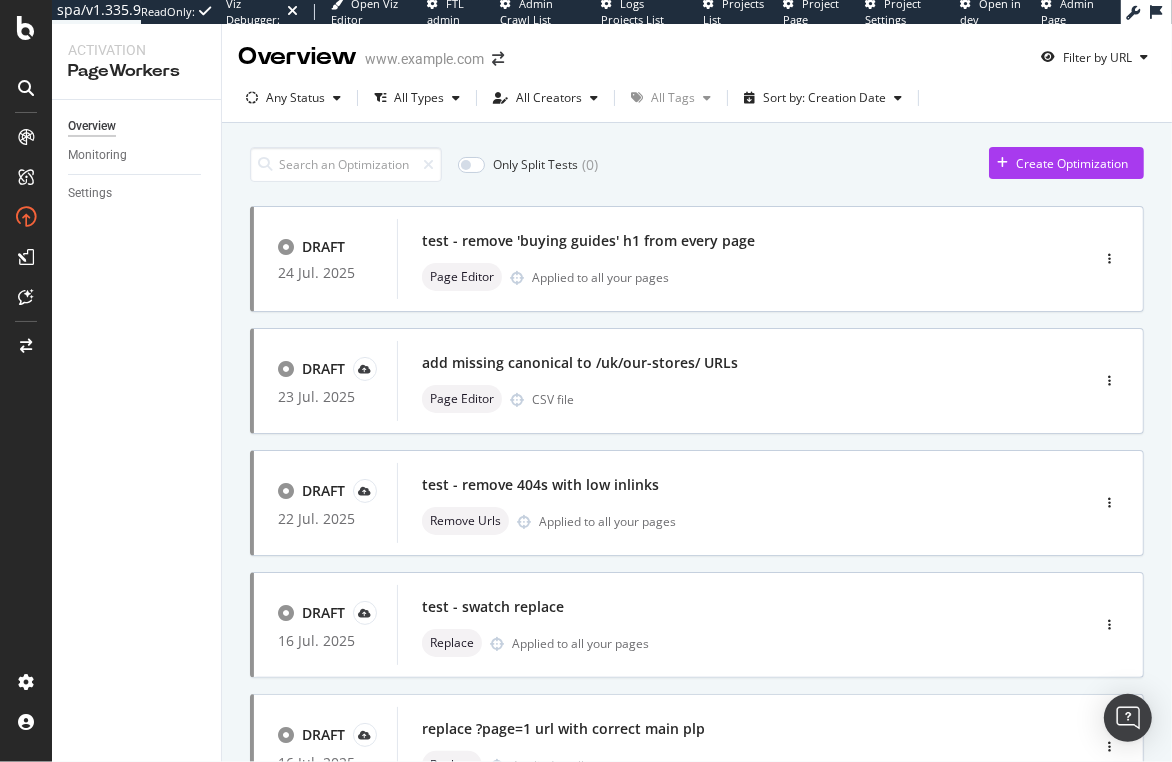 click on "Only Split Tests ( 0 ) Create Optimization DRAFT 24 Jul. 2025 test - remove 'buying guides' h1 from every page Page Editor Applied to all your pages DRAFT 23 Jul. 2025 add missing canonical to /uk/our-stores/ URLs Page Editor CSV file DRAFT 22 Jul. 2025 test - remove 404s with low inlinks Remove Urls Applied to all your pages DRAFT 16 Jul. 2025 test - swatch replace Replace Applied to all your pages DRAFT 16 Jul. 2025 replace ?page=1 url with correct main plp Replace Applied to all your pages DRAFT 16 Jul. 2025 test - replace urls ending in ? with canonical Replace Applied to all your pages page   1 /  1" at bounding box center [697, 559] 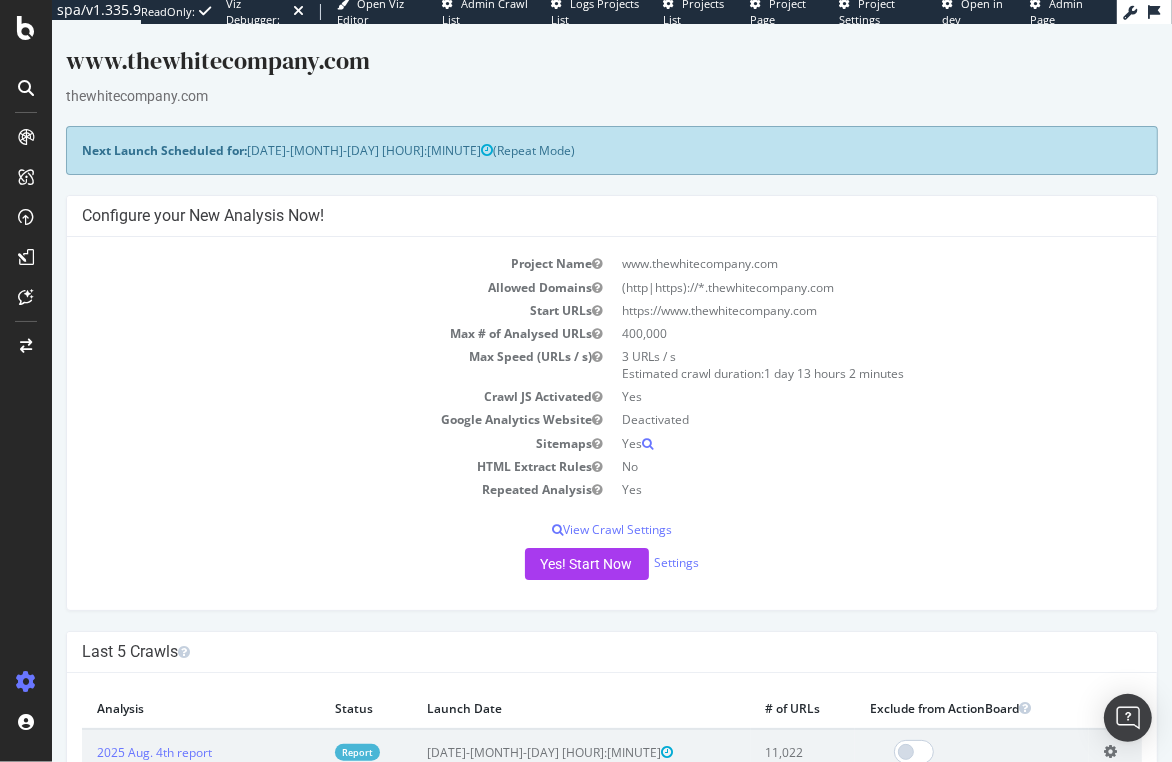 scroll, scrollTop: 0, scrollLeft: 0, axis: both 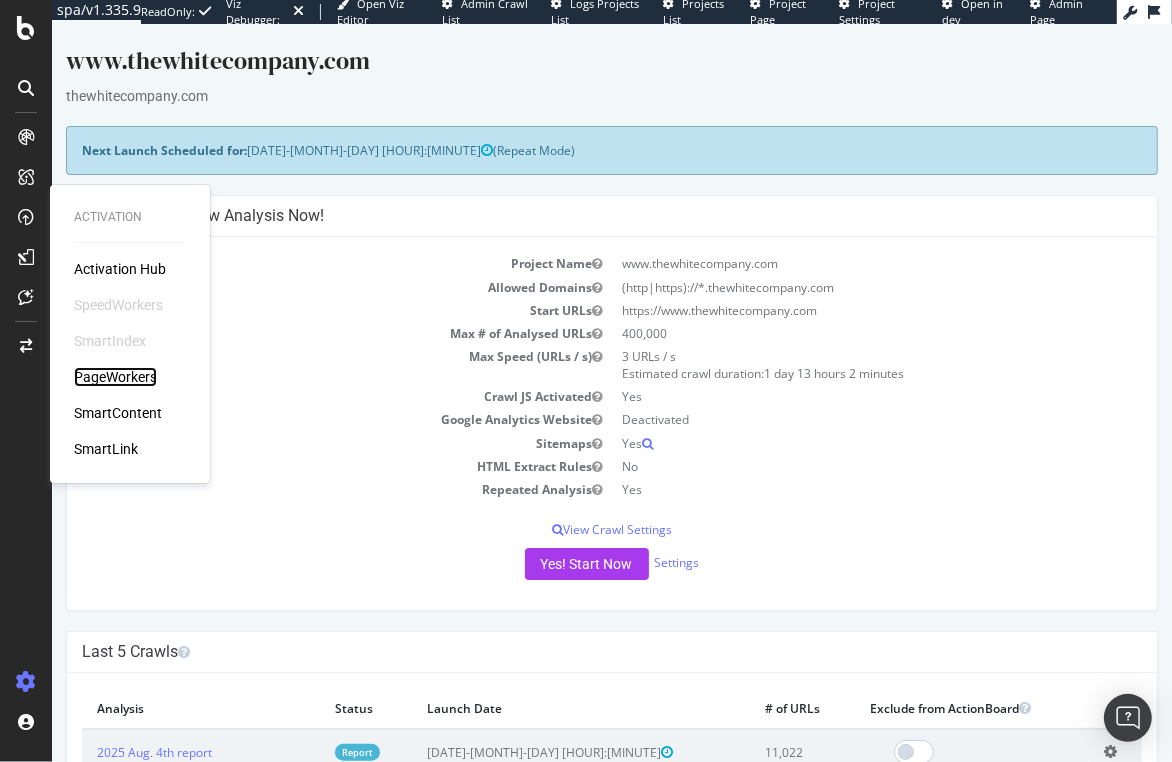 click on "PageWorkers" at bounding box center (115, 377) 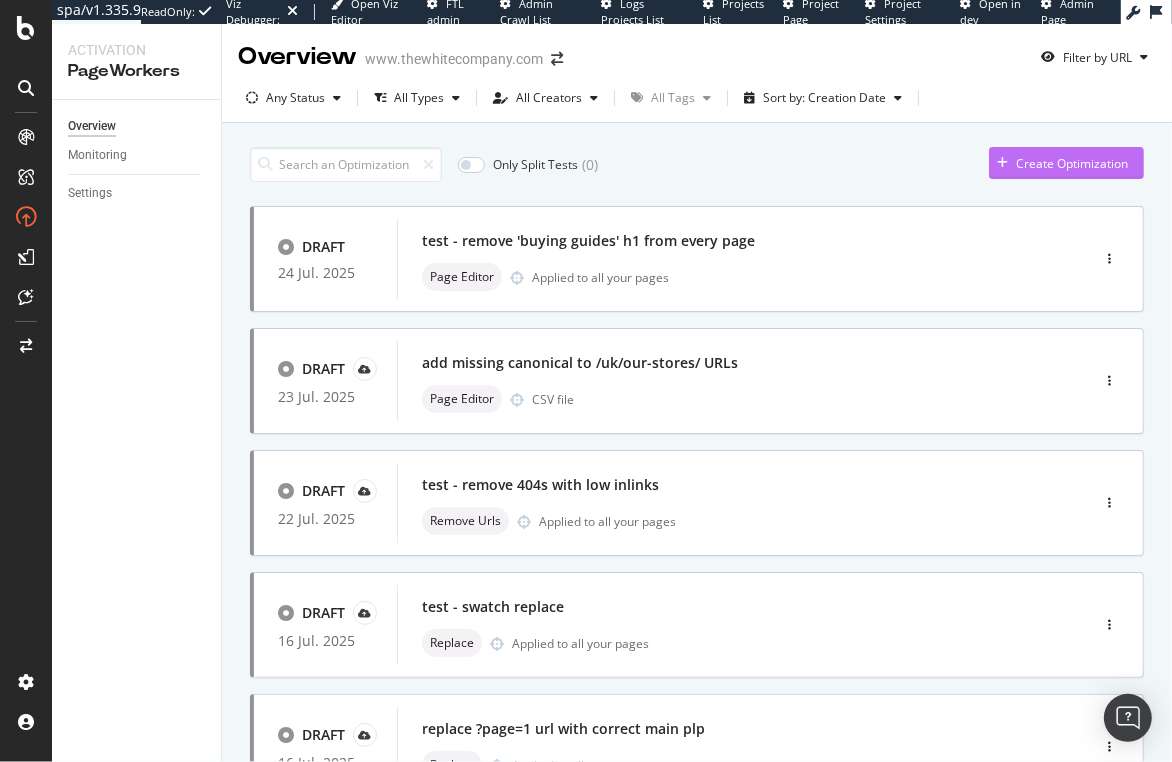 click on "Create Optimization" at bounding box center (1072, 163) 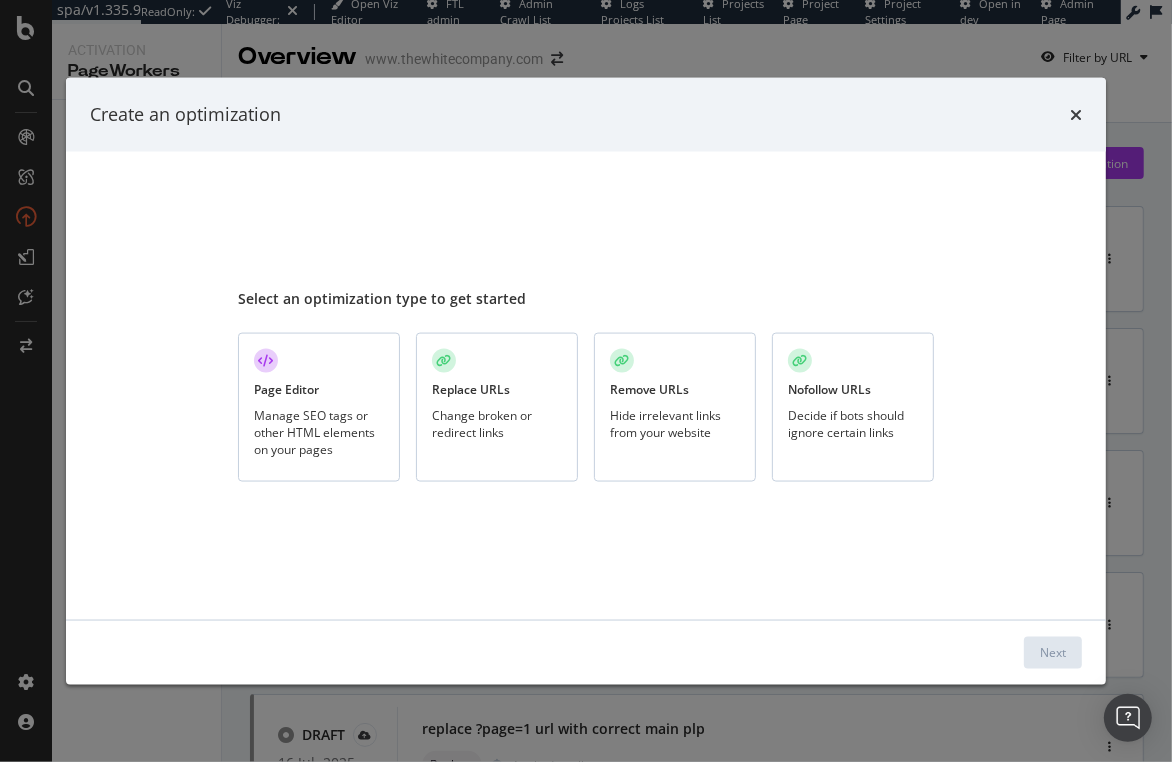 click on "Change broken or redirect links" at bounding box center (497, 423) 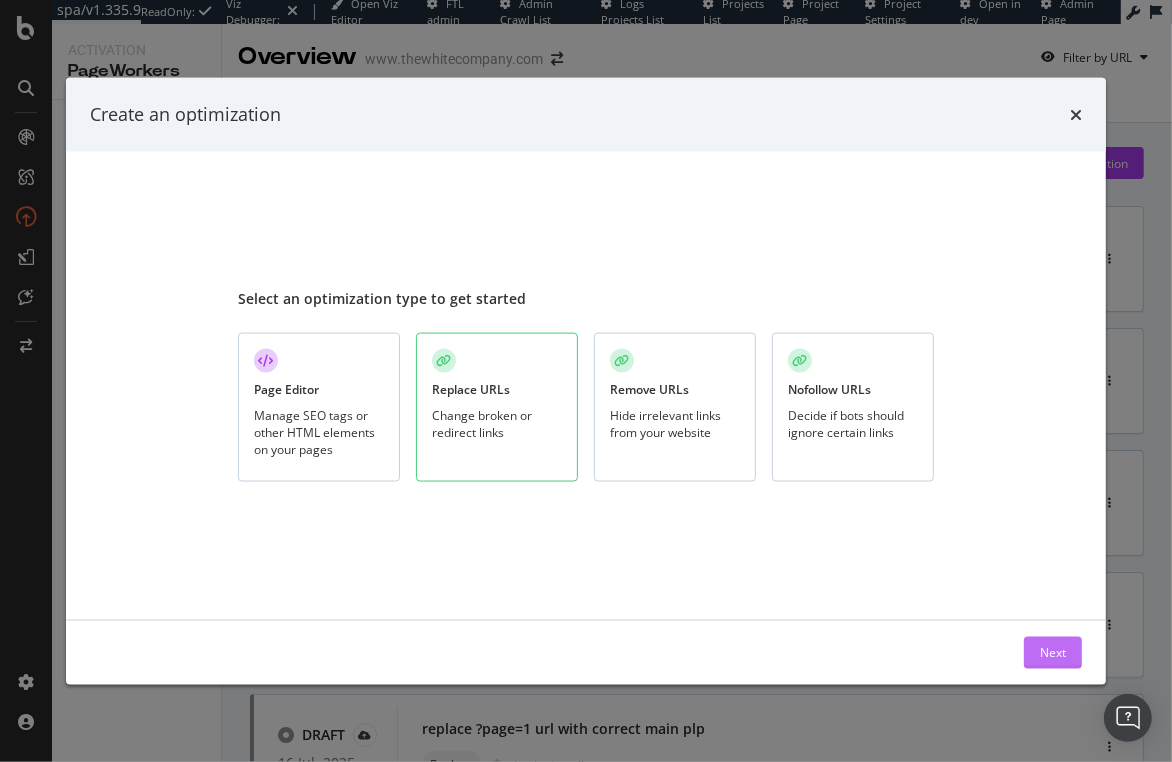 click on "Next" at bounding box center [1053, 652] 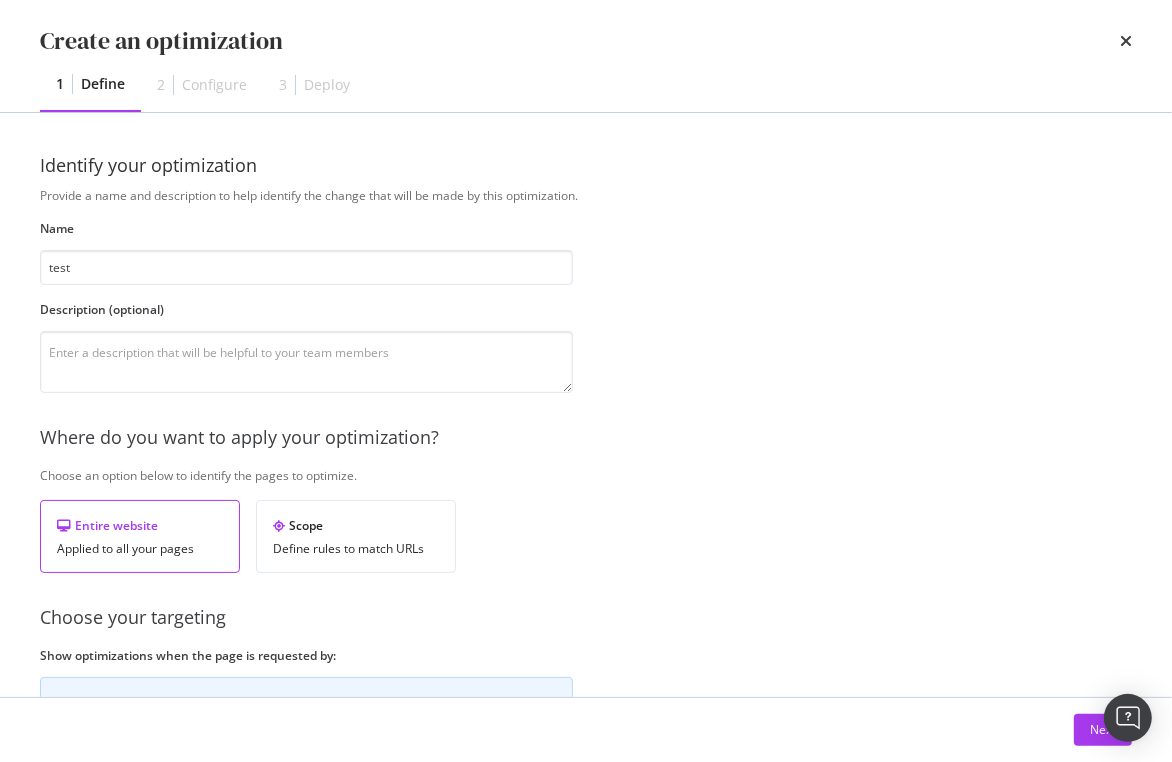 scroll, scrollTop: 238, scrollLeft: 0, axis: vertical 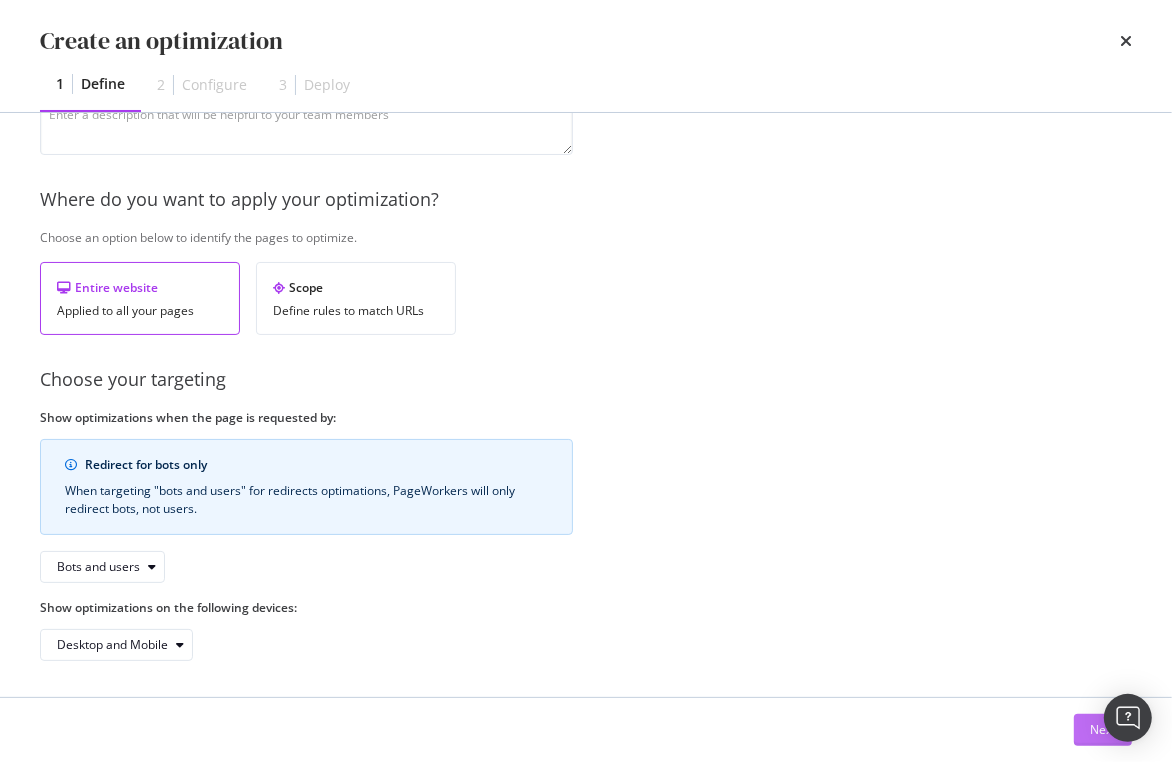 type on "test" 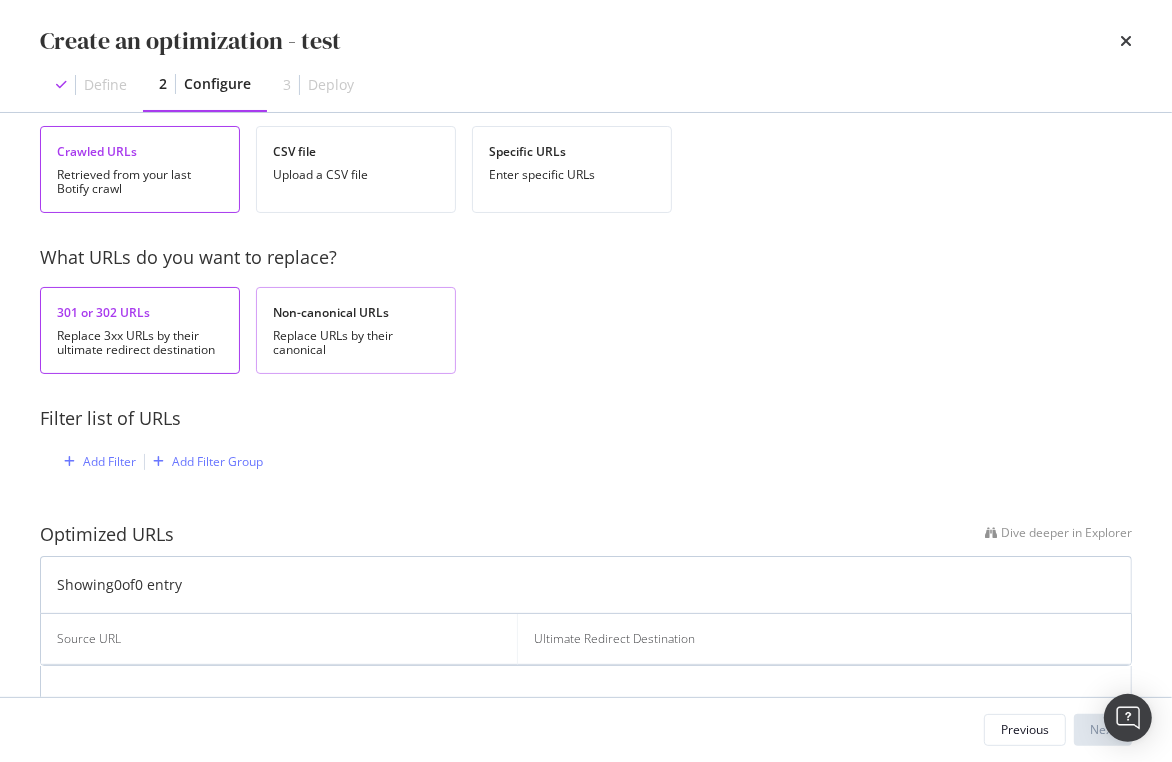 scroll, scrollTop: 0, scrollLeft: 0, axis: both 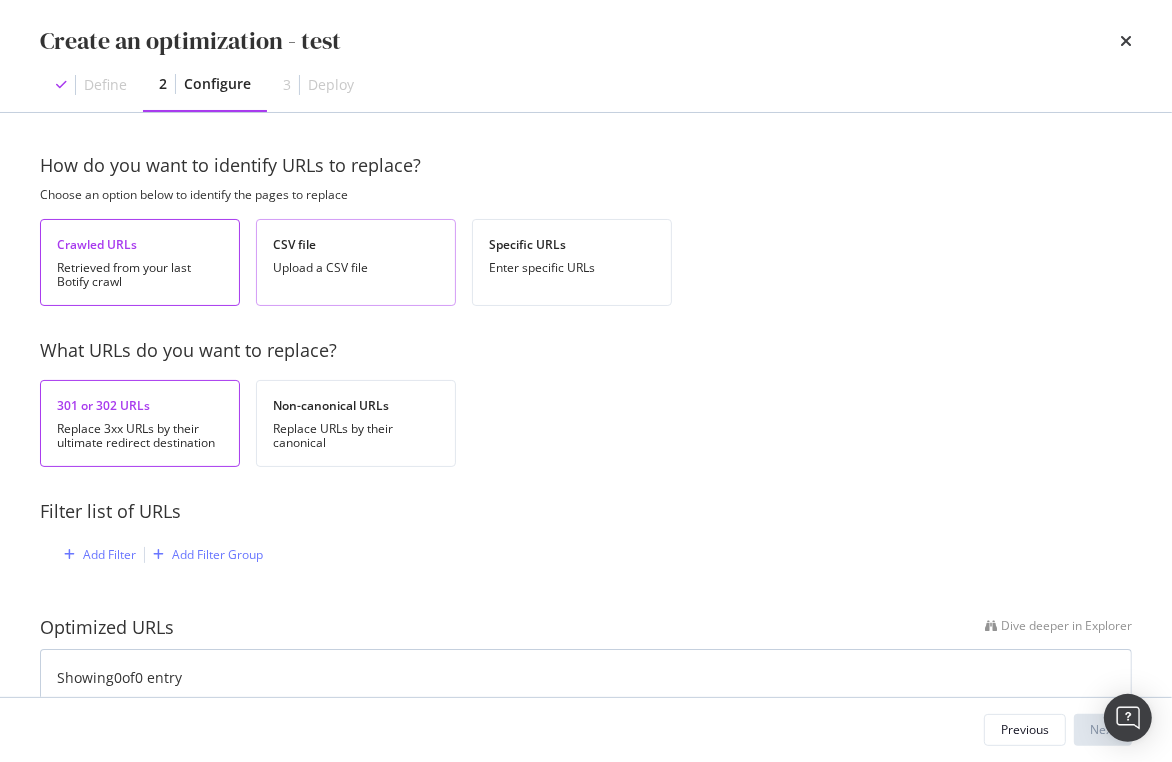click on "CSV file" at bounding box center [356, 244] 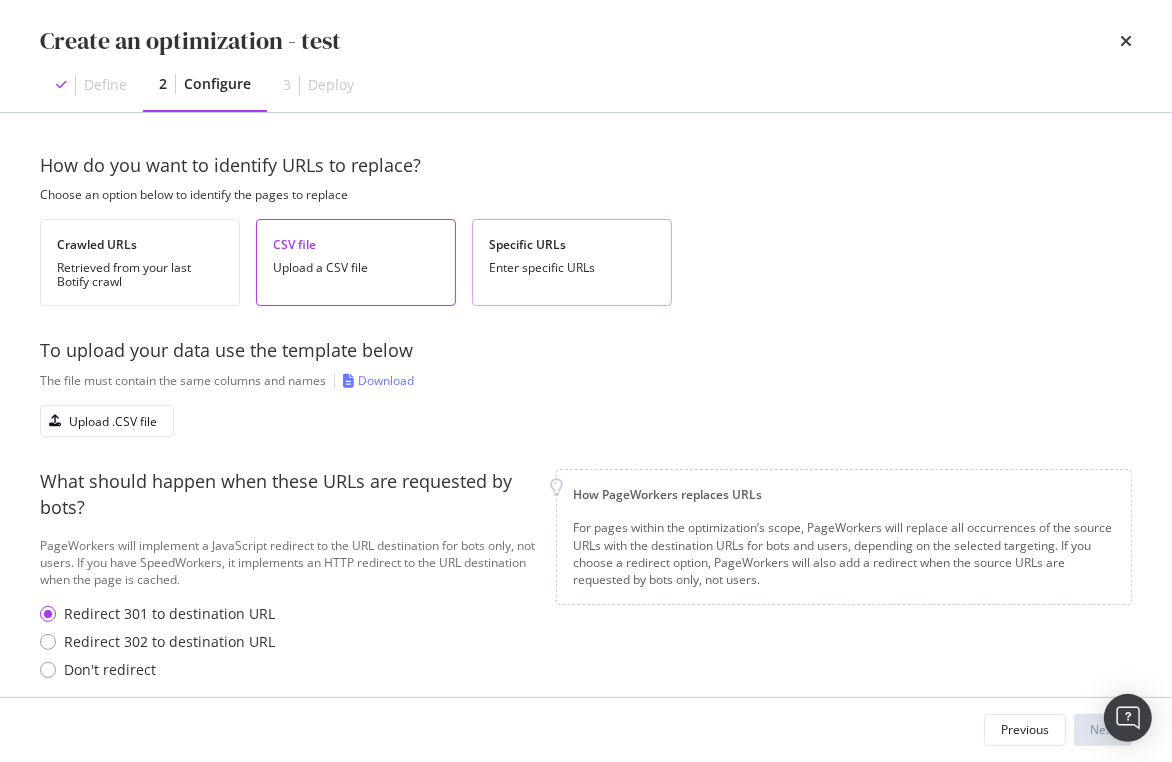 click on "Enter specific URLs" at bounding box center [572, 268] 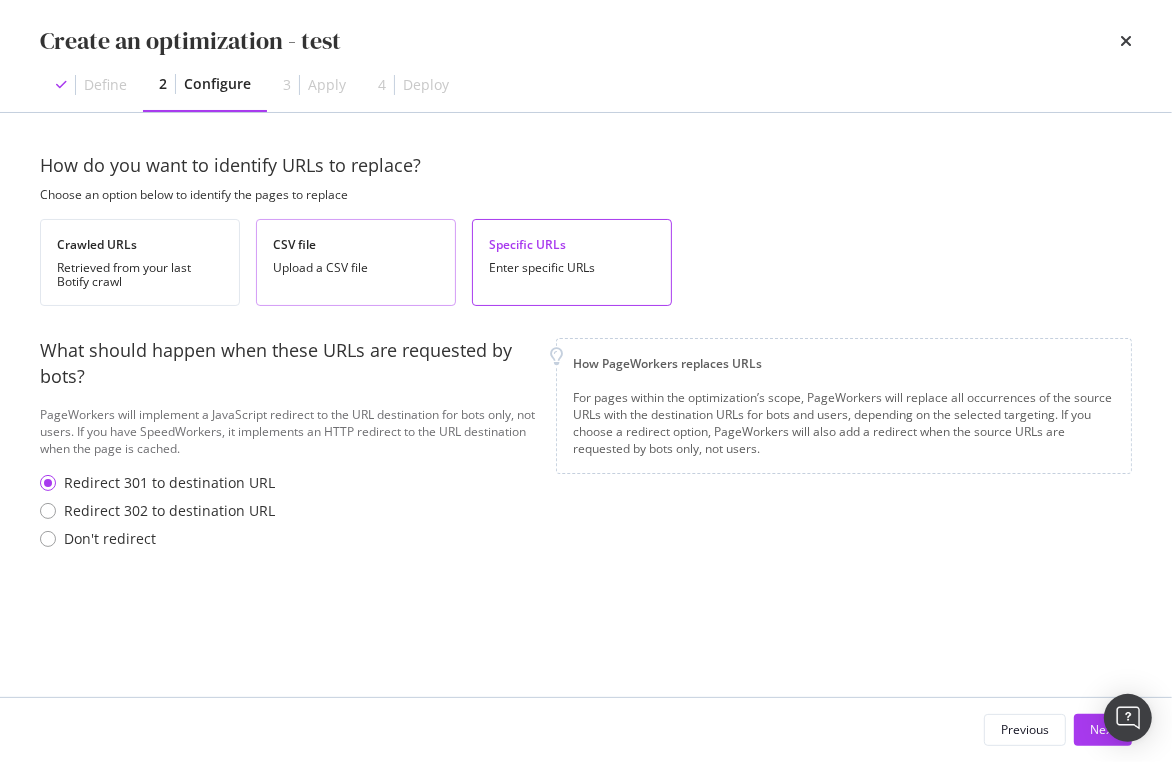 click on "CSV file" at bounding box center (356, 244) 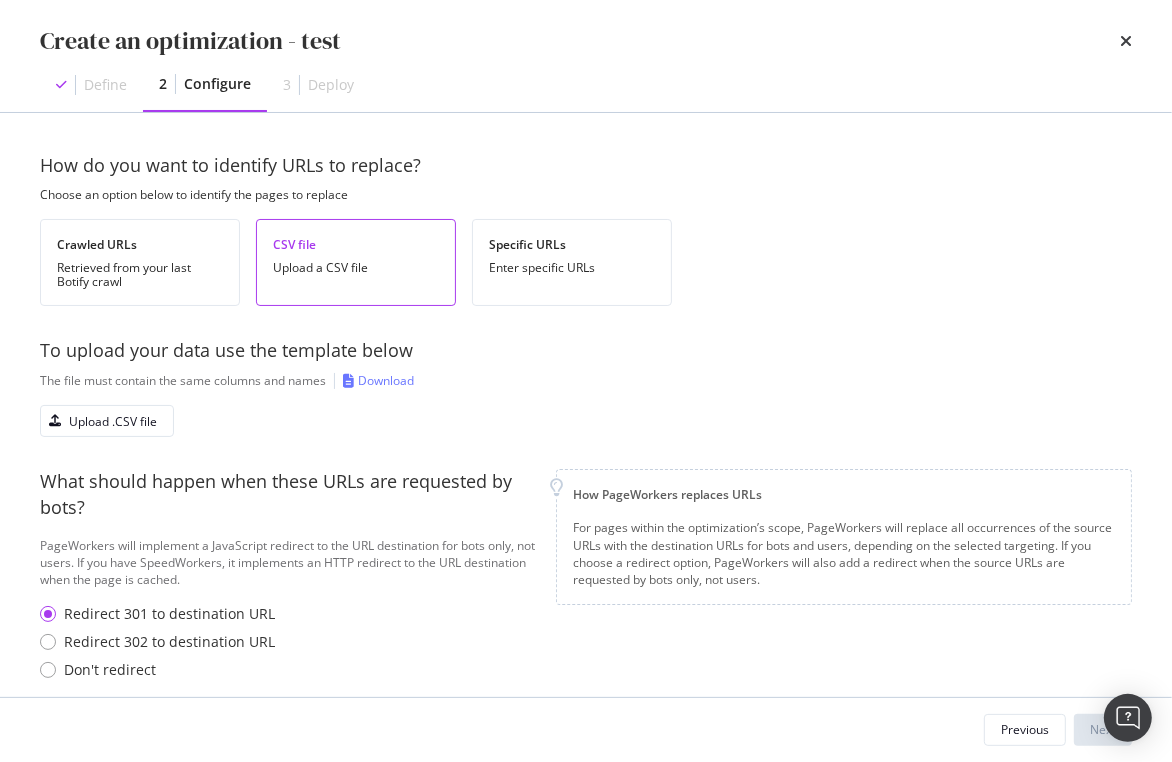 scroll, scrollTop: 30, scrollLeft: 0, axis: vertical 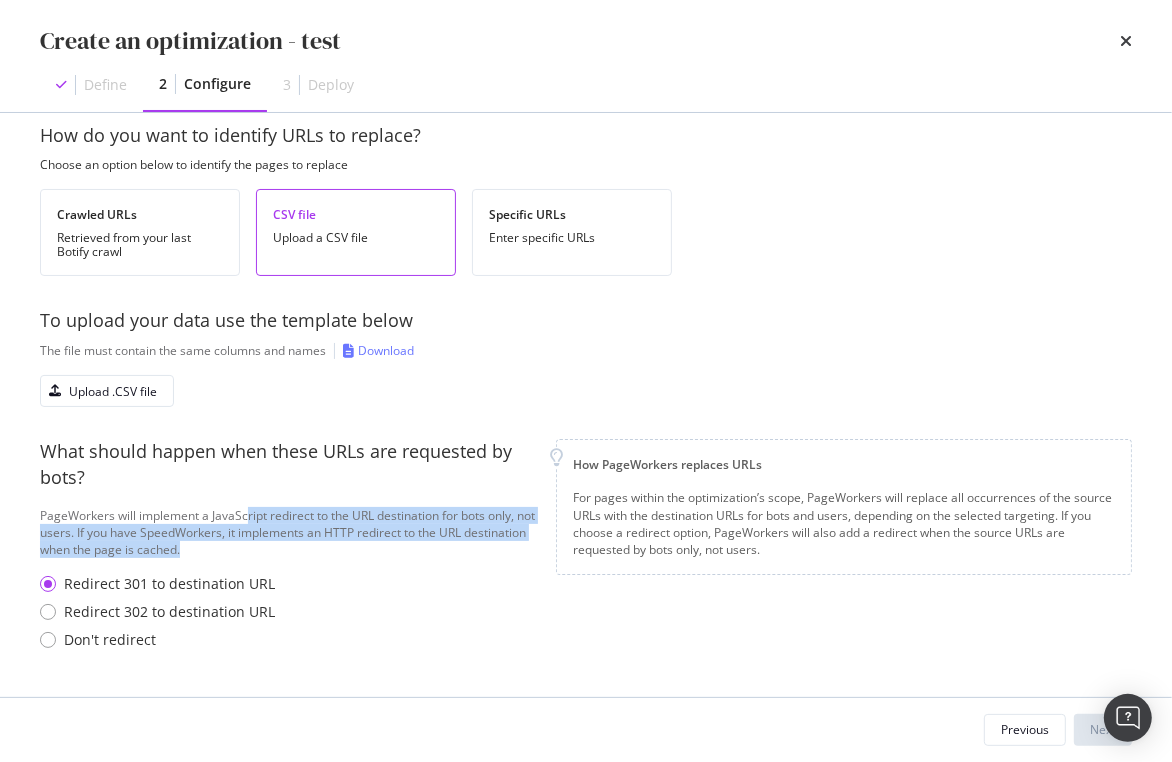 drag, startPoint x: 256, startPoint y: 548, endPoint x: 247, endPoint y: 506, distance: 42.953465 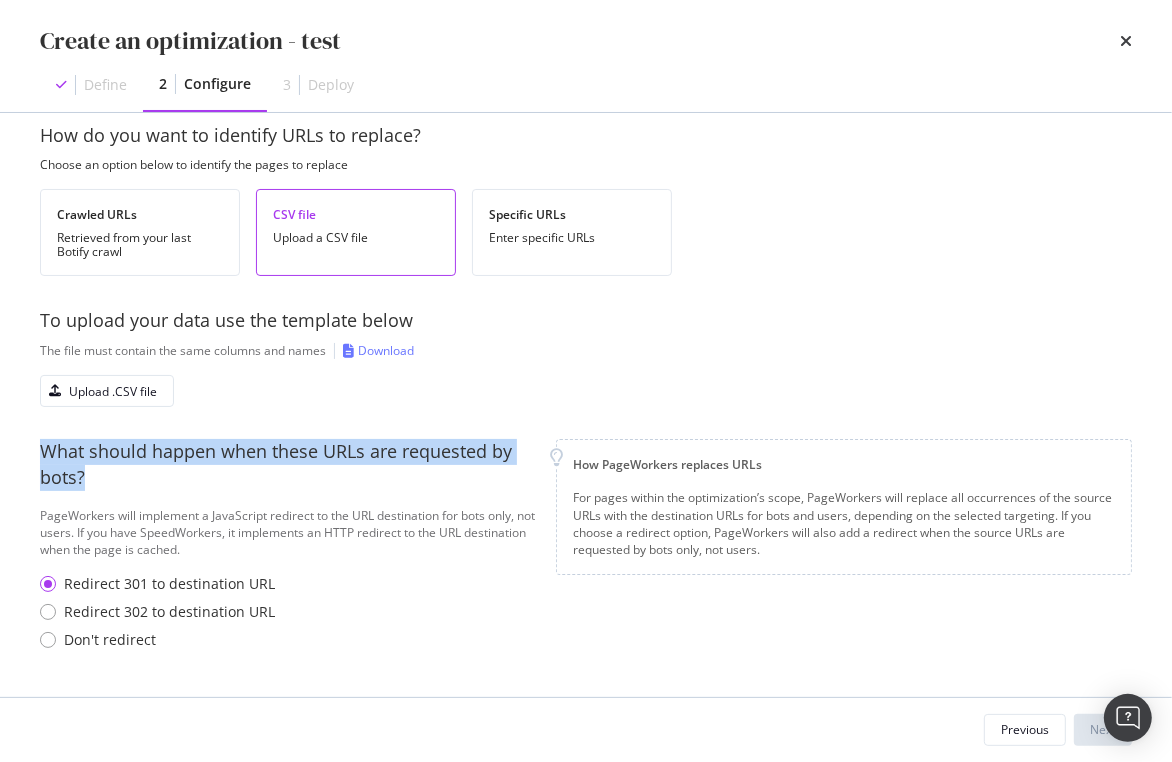 drag, startPoint x: 45, startPoint y: 451, endPoint x: 149, endPoint y: 483, distance: 108.81177 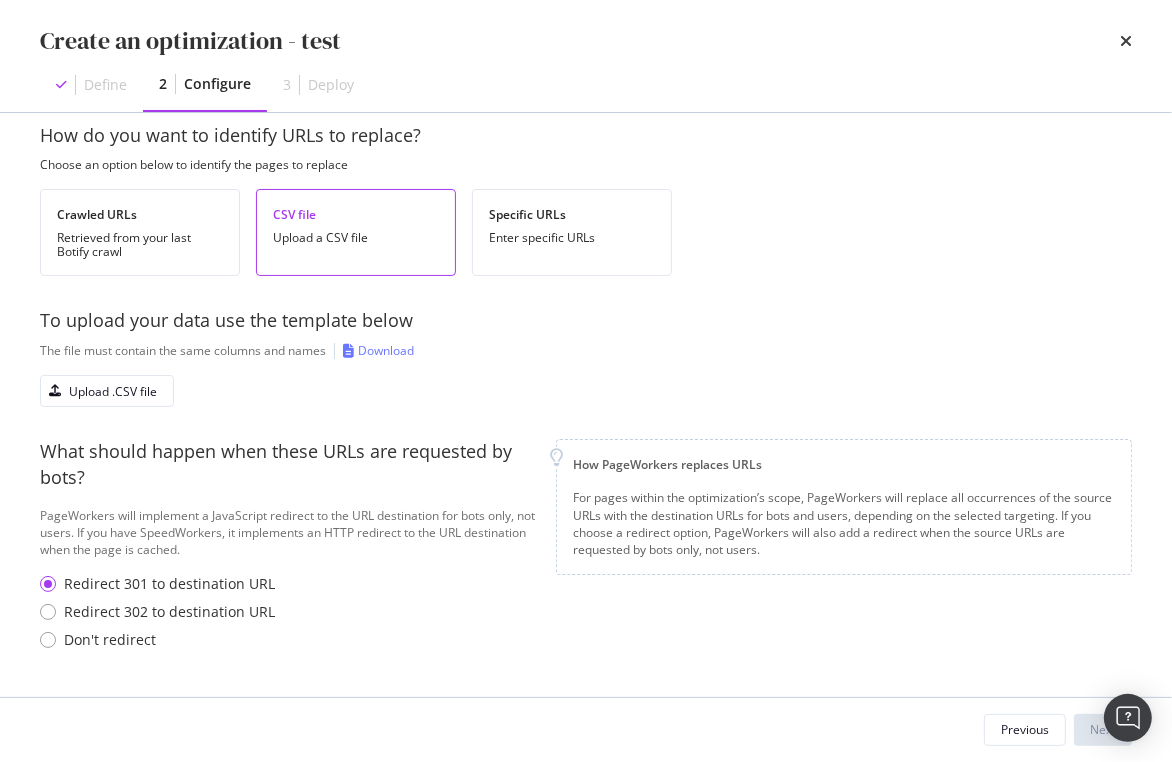 scroll, scrollTop: 0, scrollLeft: 0, axis: both 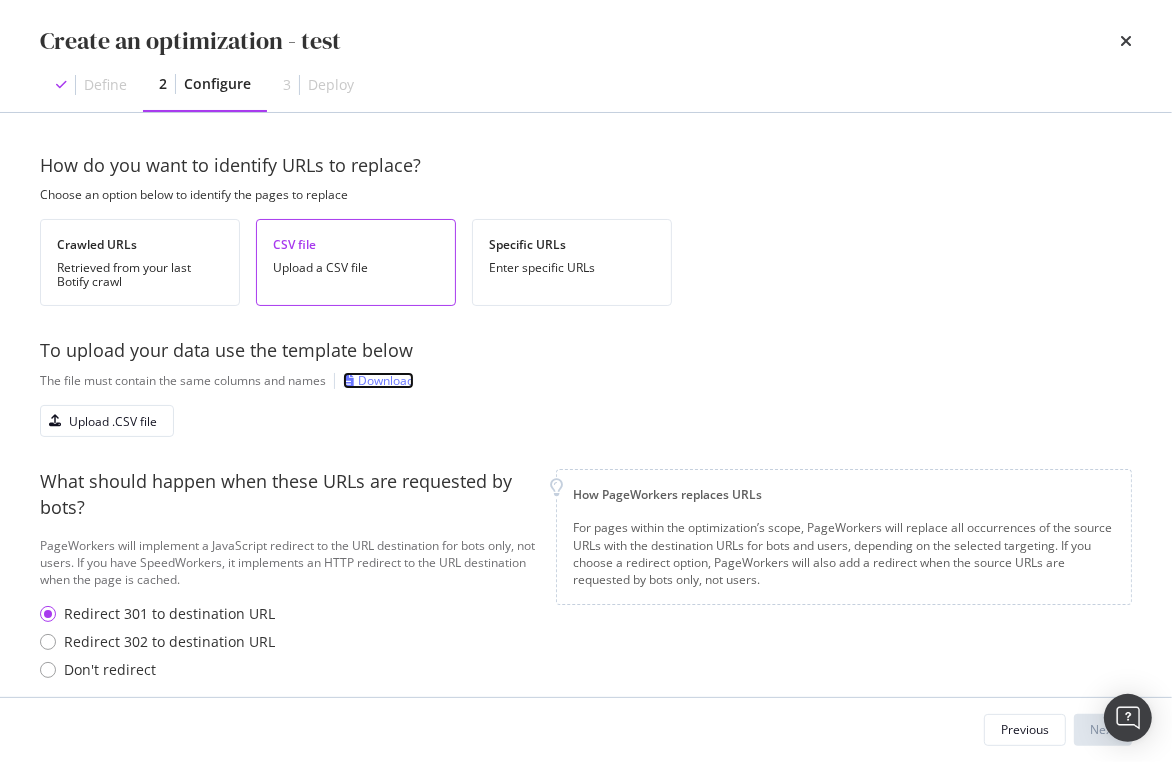 click on "Download" at bounding box center (386, 380) 